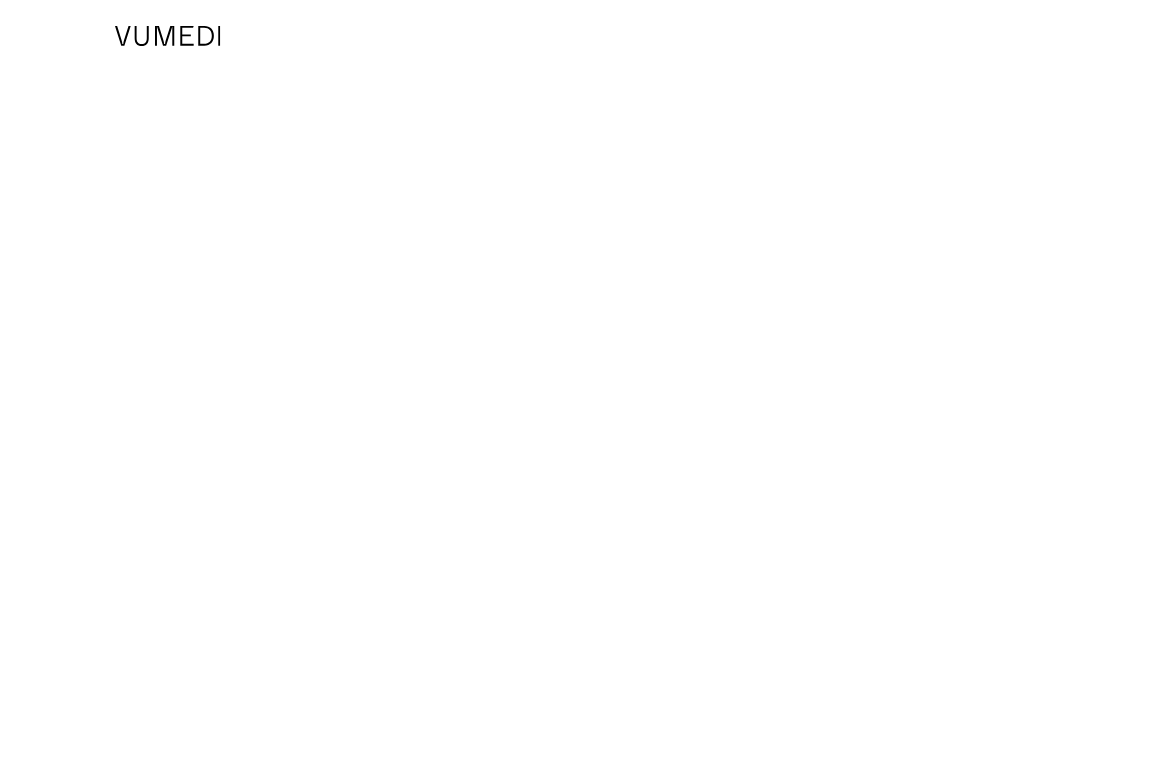 scroll, scrollTop: 0, scrollLeft: 0, axis: both 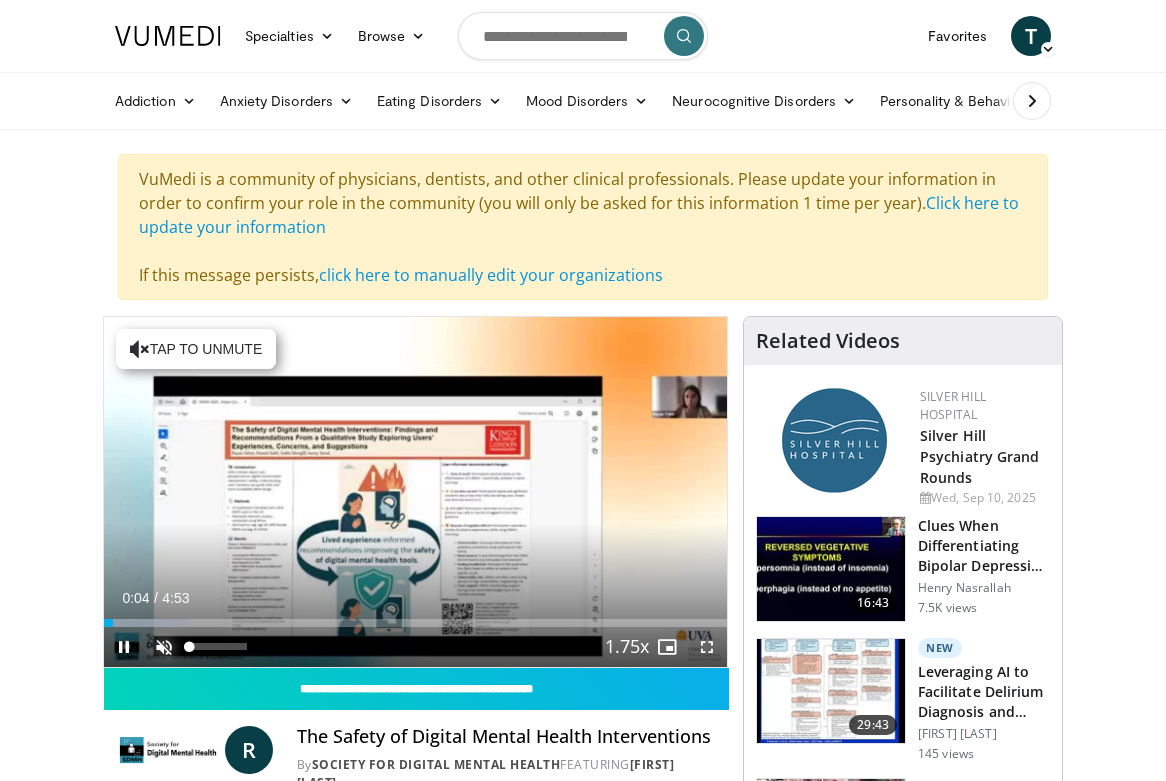 click at bounding box center [164, 647] 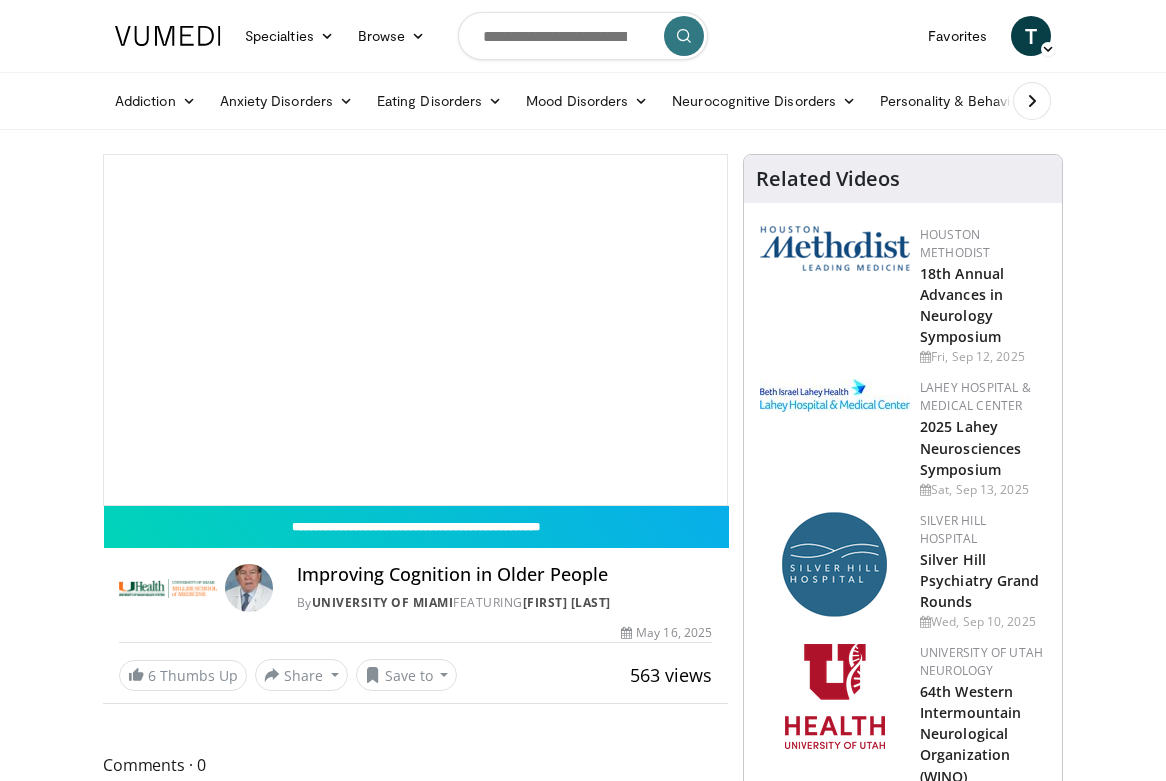 scroll, scrollTop: 0, scrollLeft: 0, axis: both 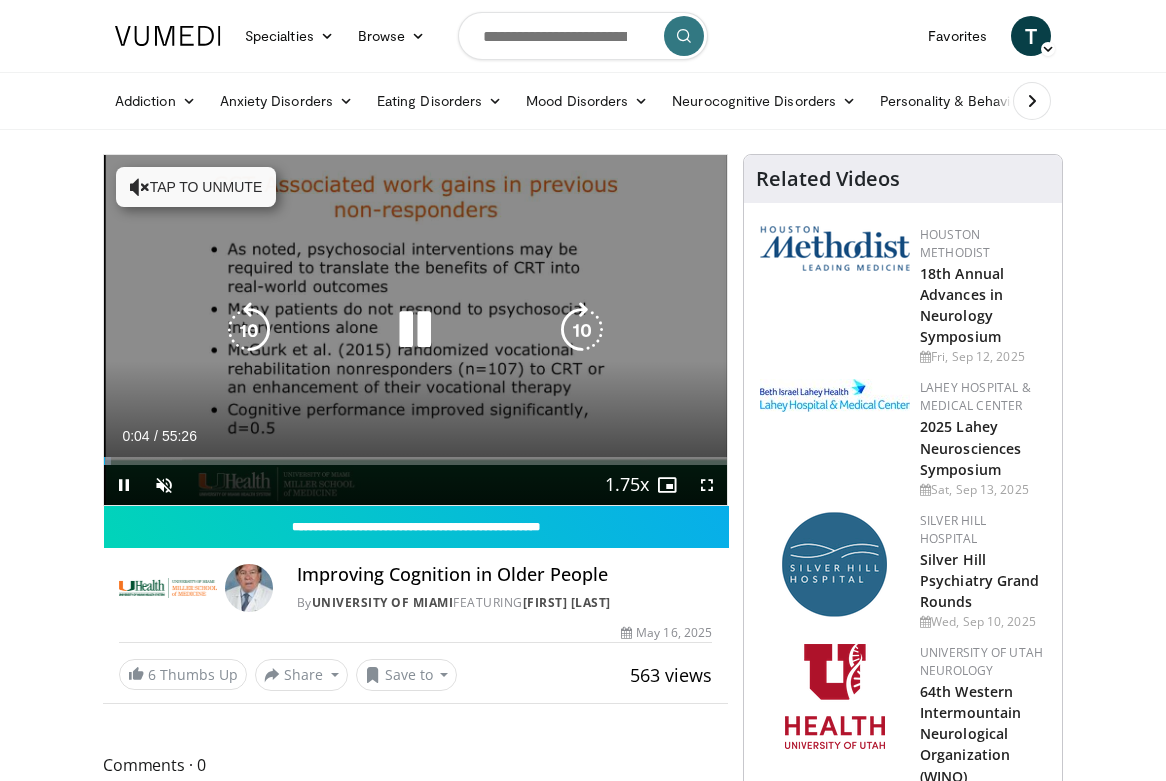 click at bounding box center (415, 330) 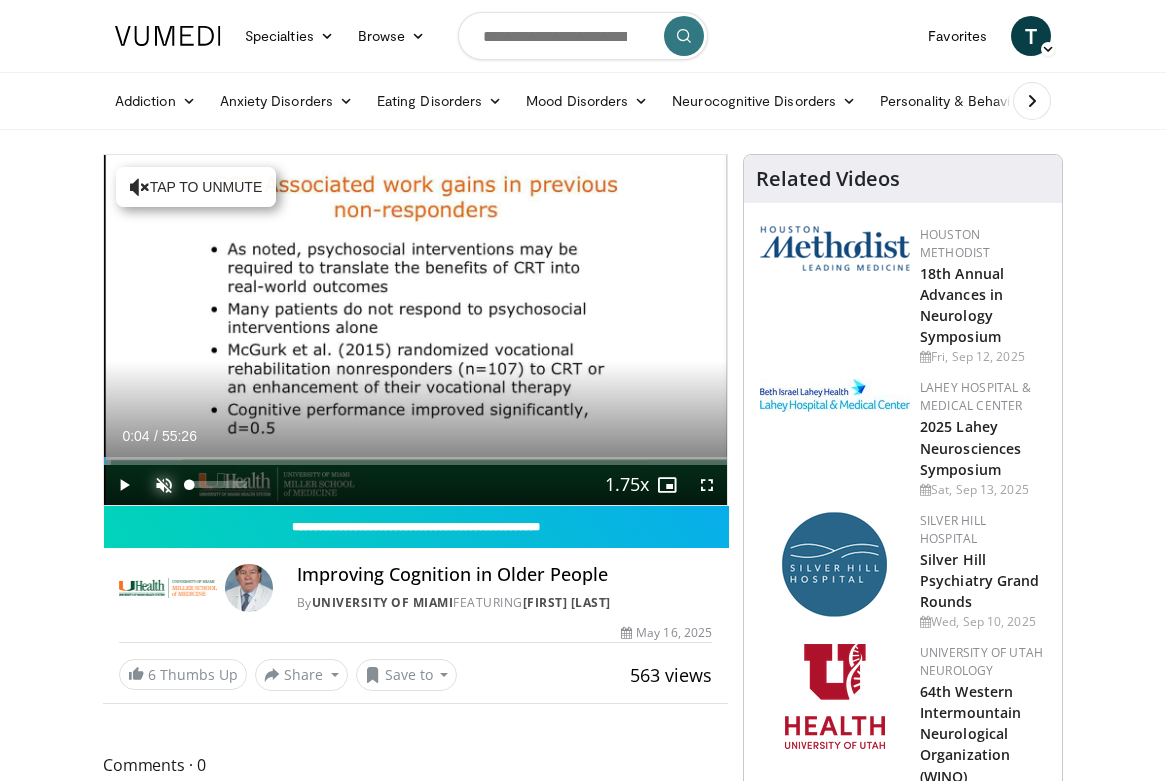 click at bounding box center (164, 485) 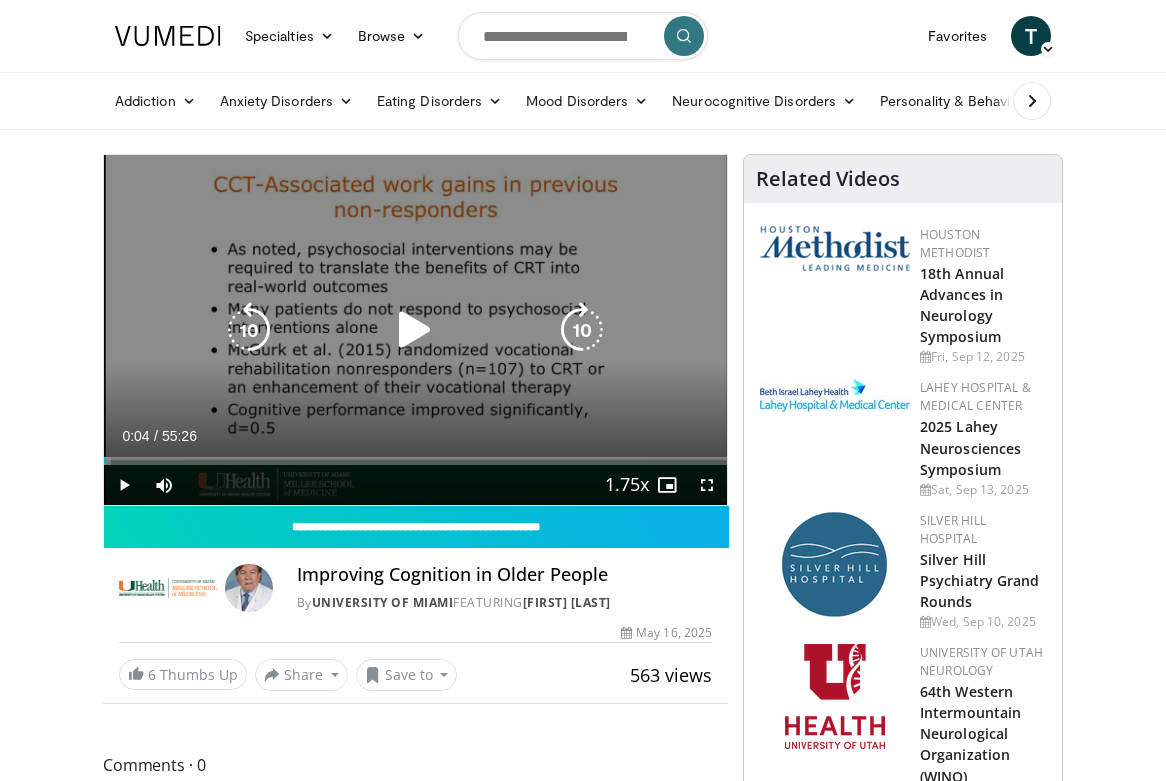 click at bounding box center (415, 330) 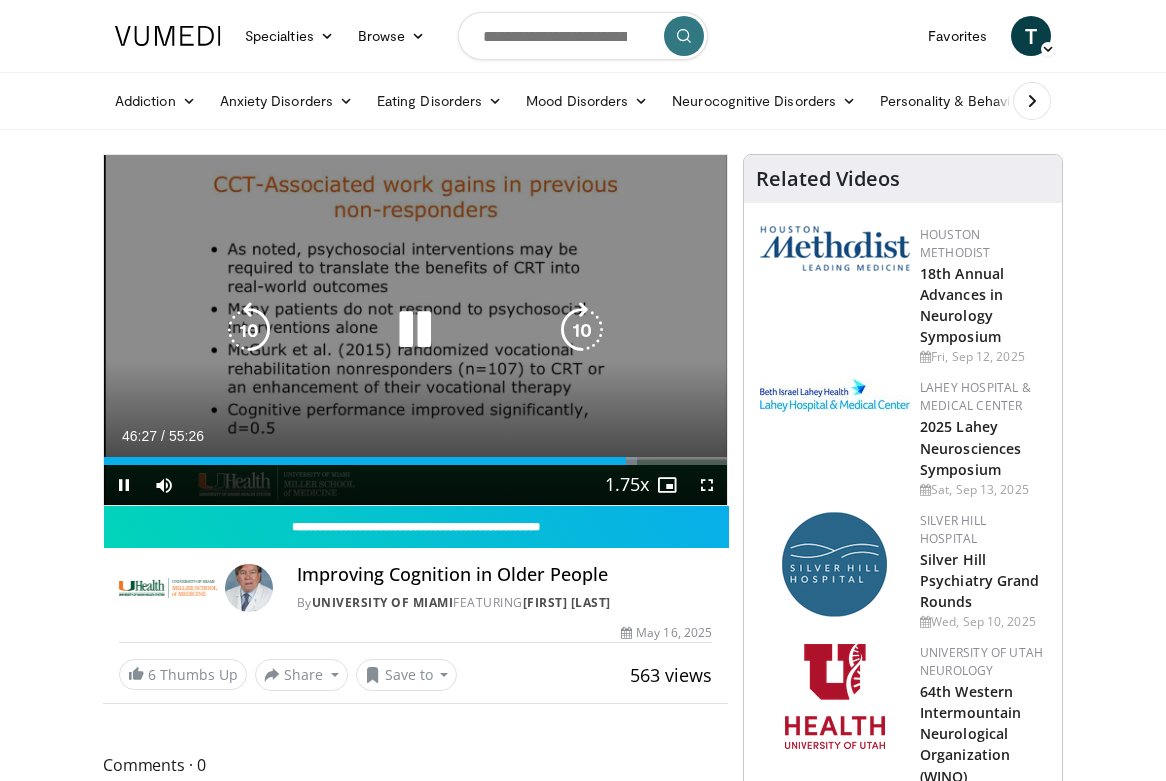 click at bounding box center [415, 330] 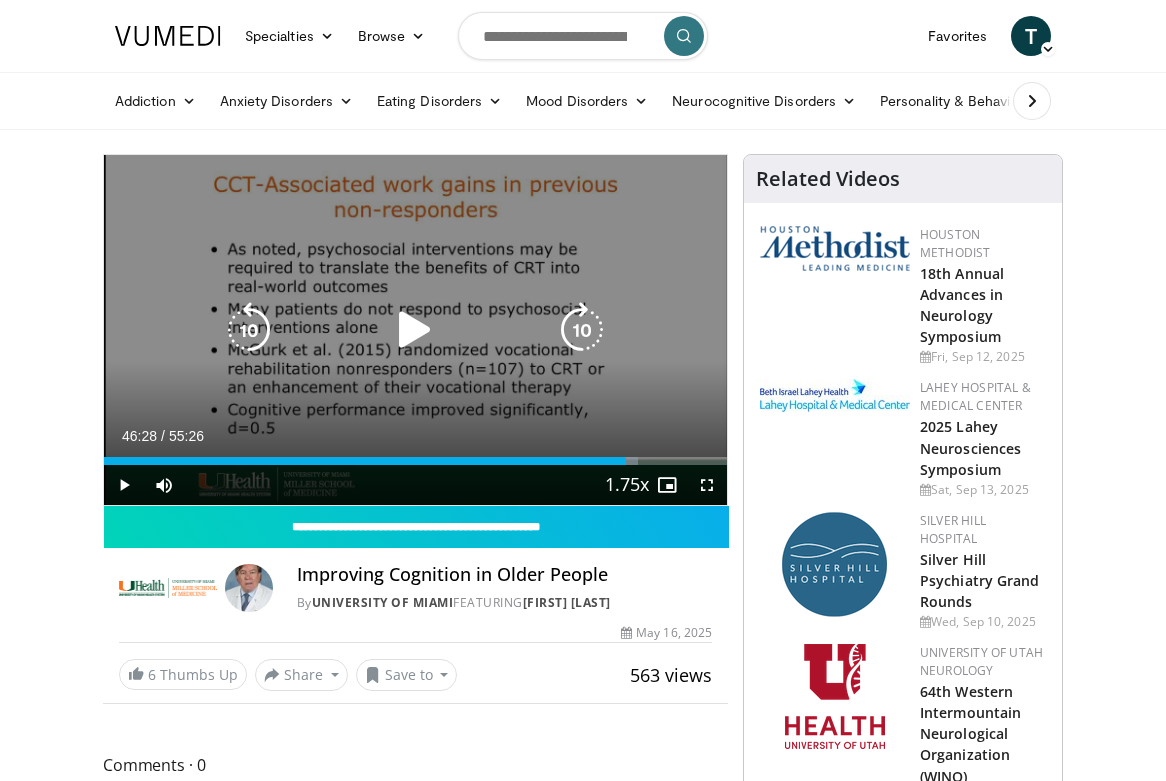 click at bounding box center [415, 330] 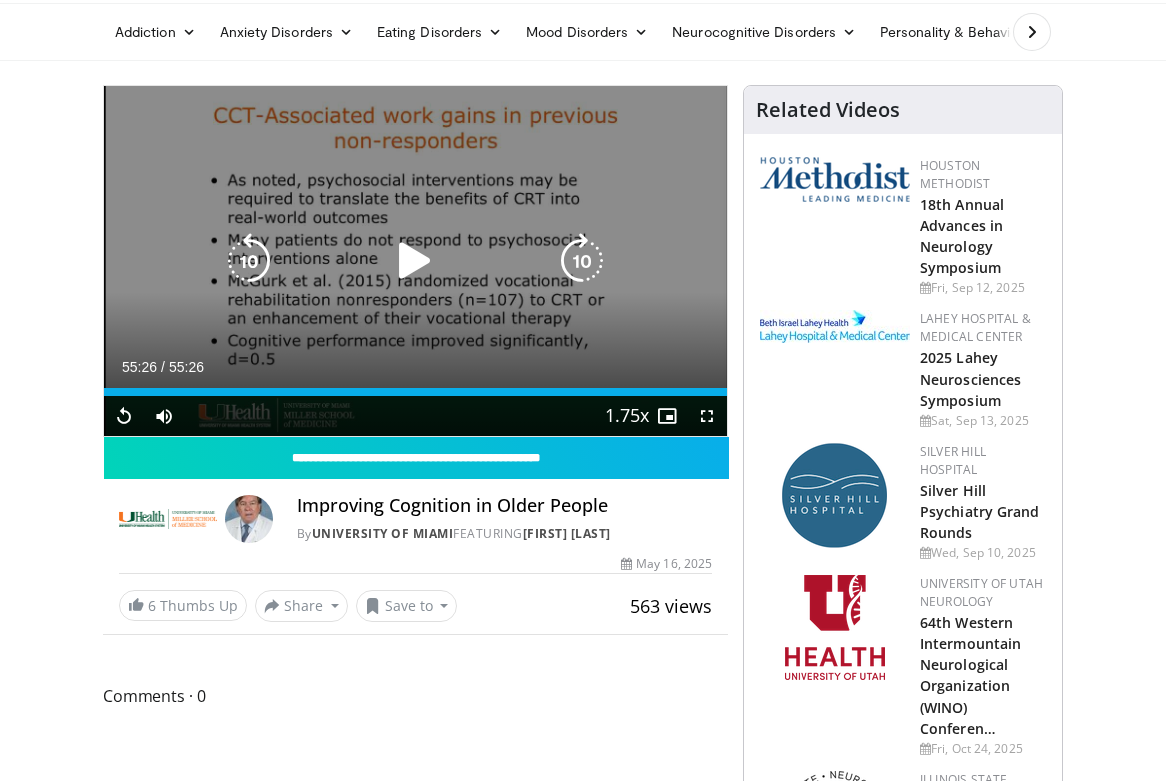 scroll, scrollTop: 76, scrollLeft: 0, axis: vertical 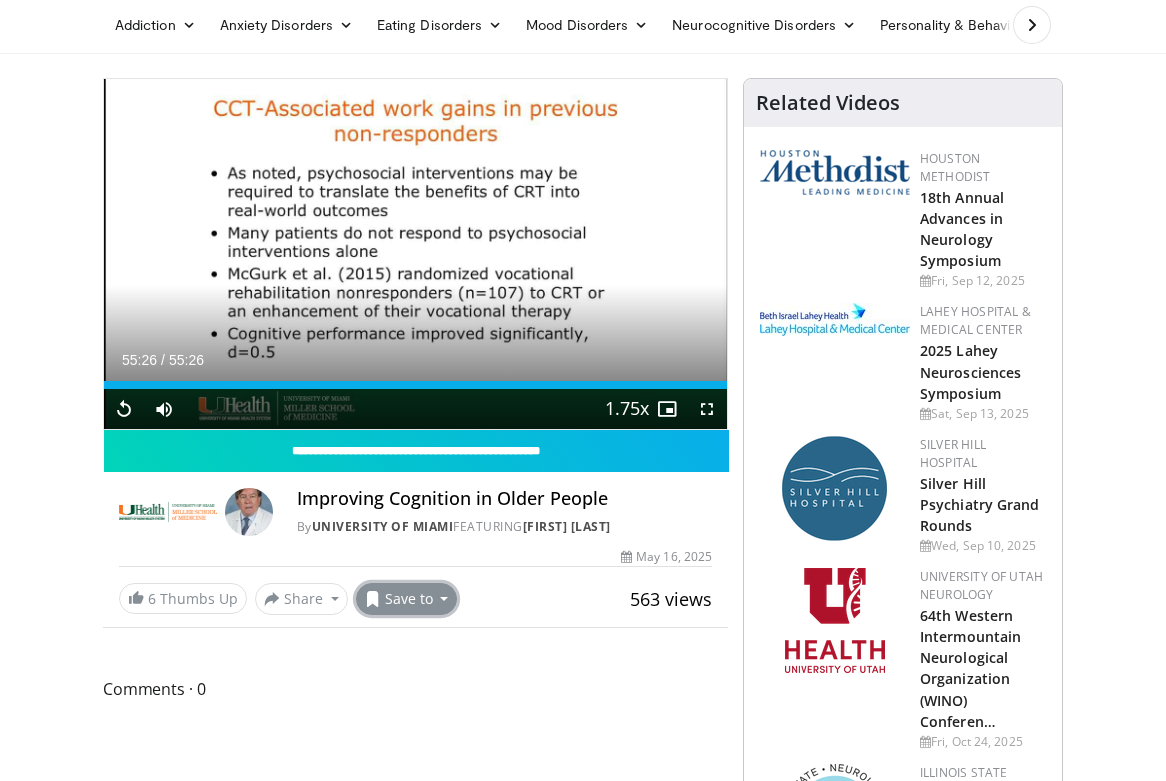 click on "Save to" at bounding box center (407, 599) 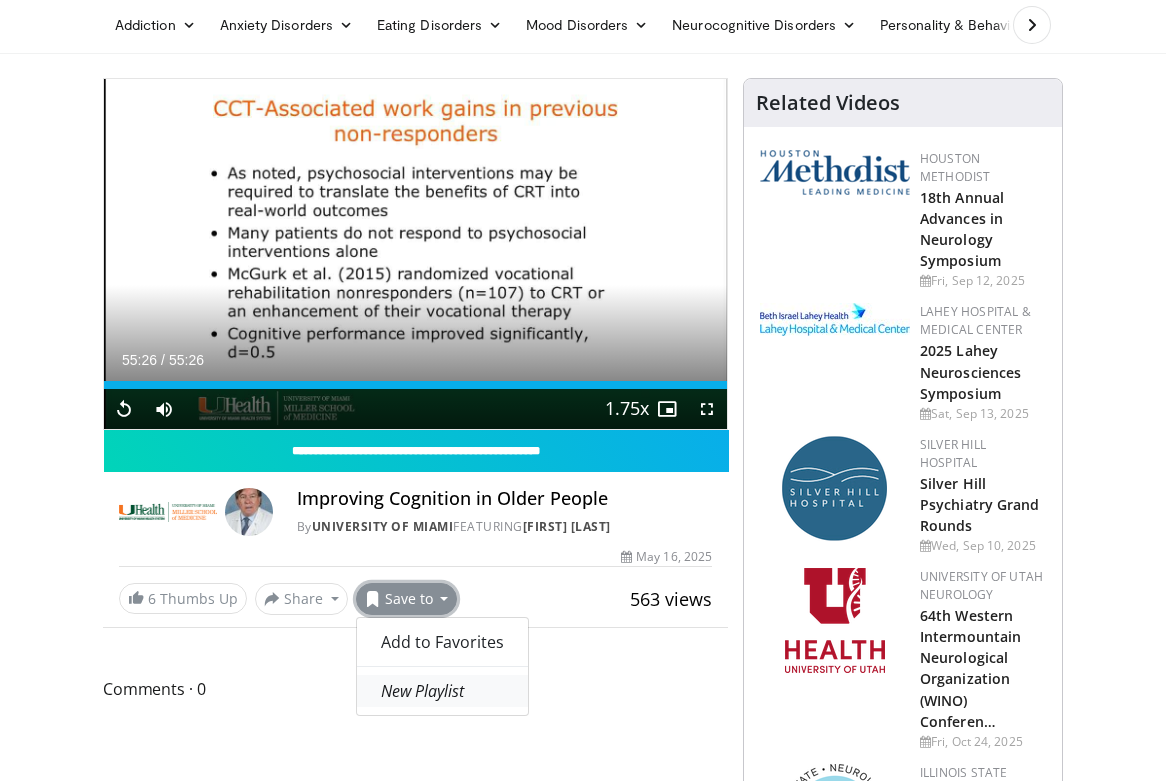 click on "New Playlist" at bounding box center (422, 691) 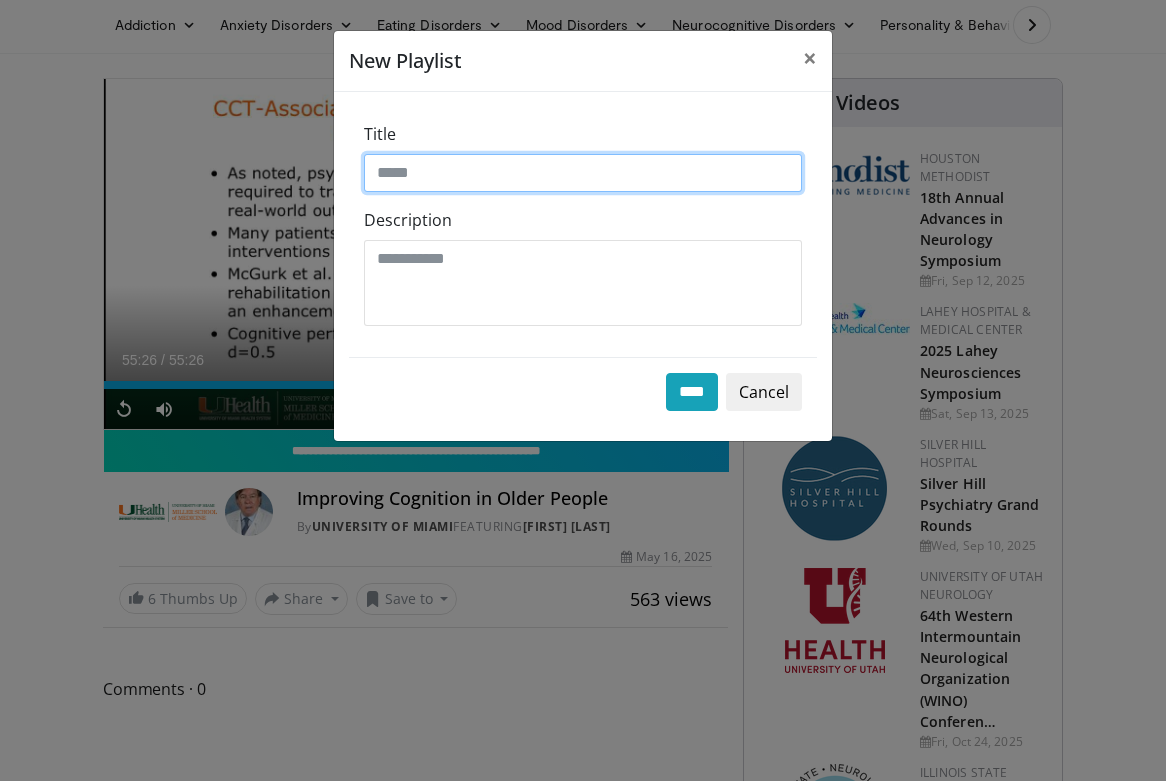 click on "Title" at bounding box center (583, 173) 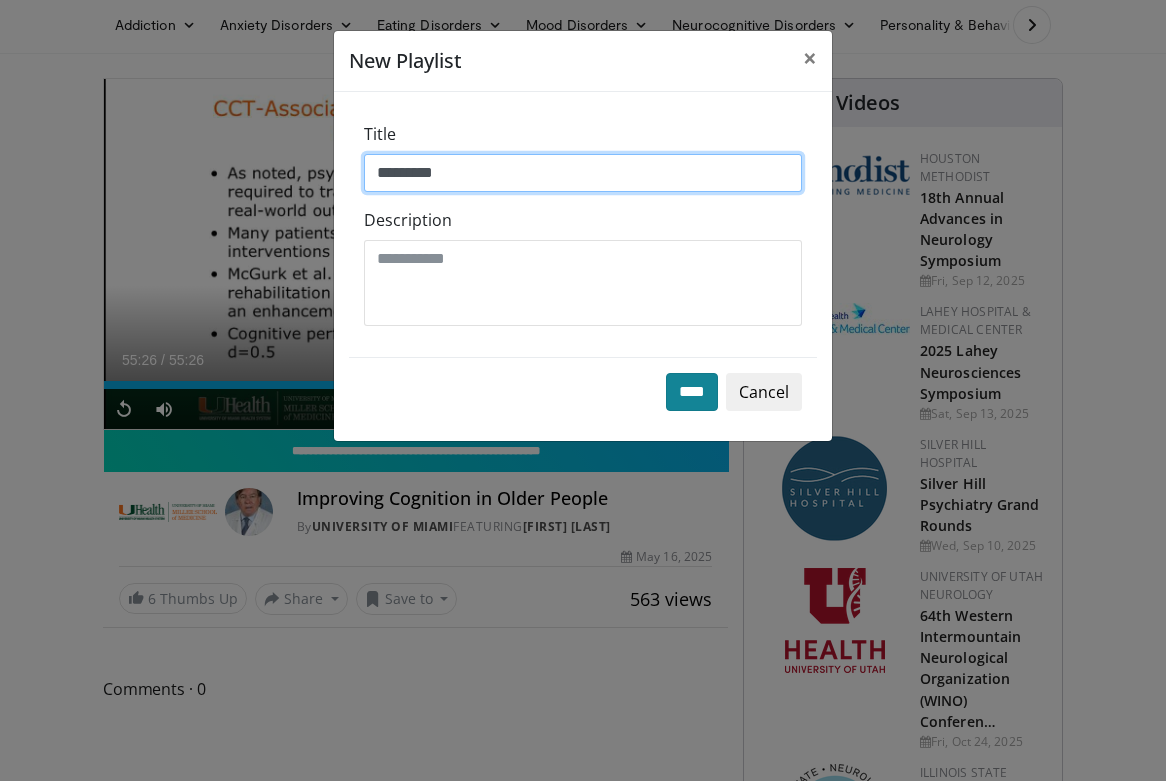 type on "*********" 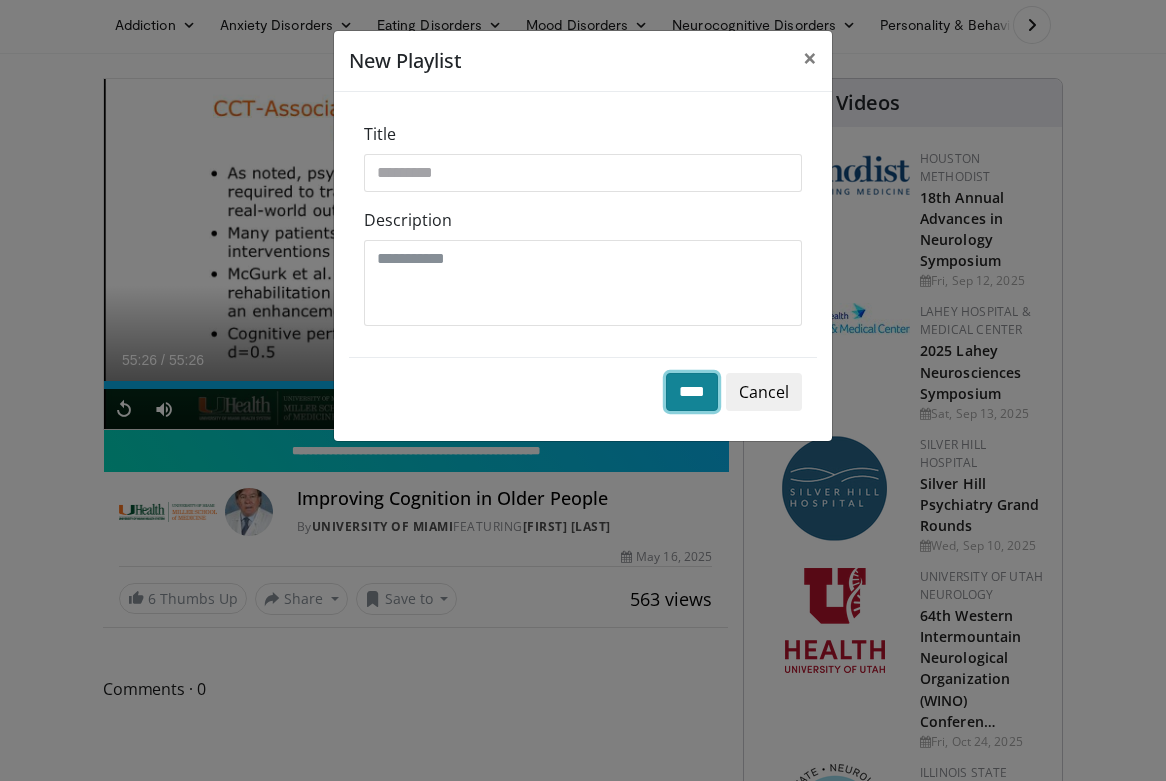 click on "****" at bounding box center [692, 392] 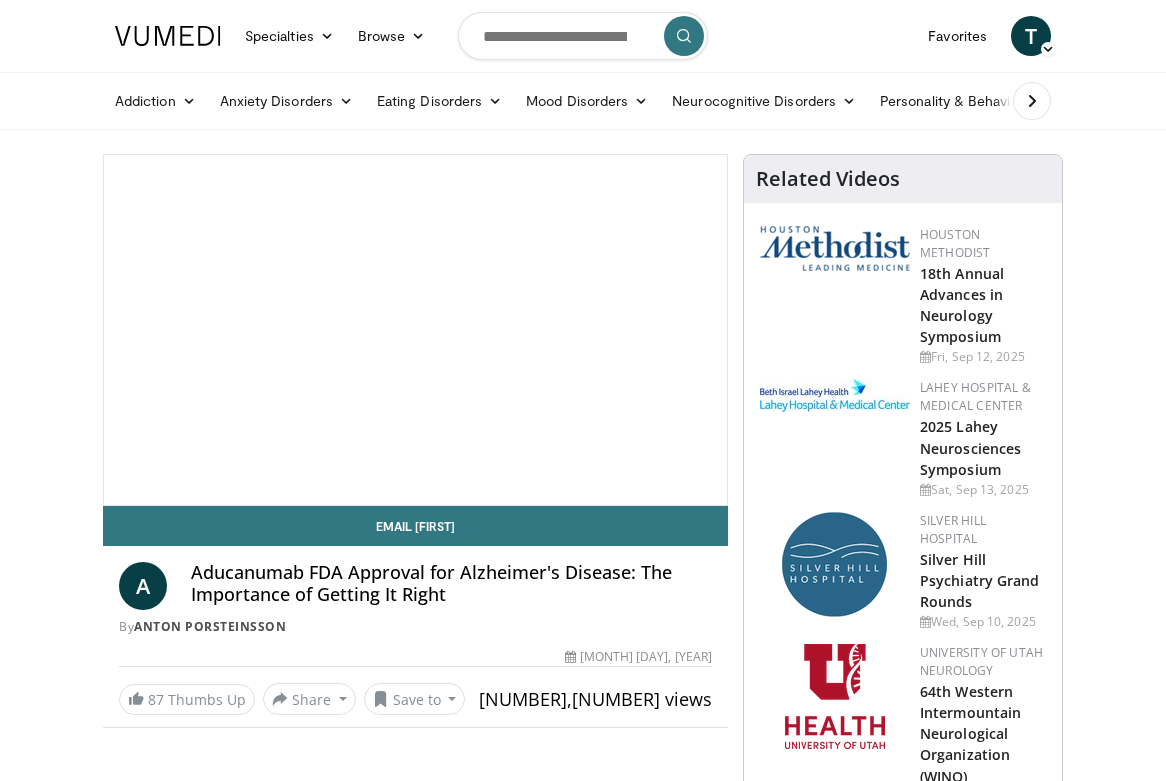 scroll, scrollTop: 0, scrollLeft: 0, axis: both 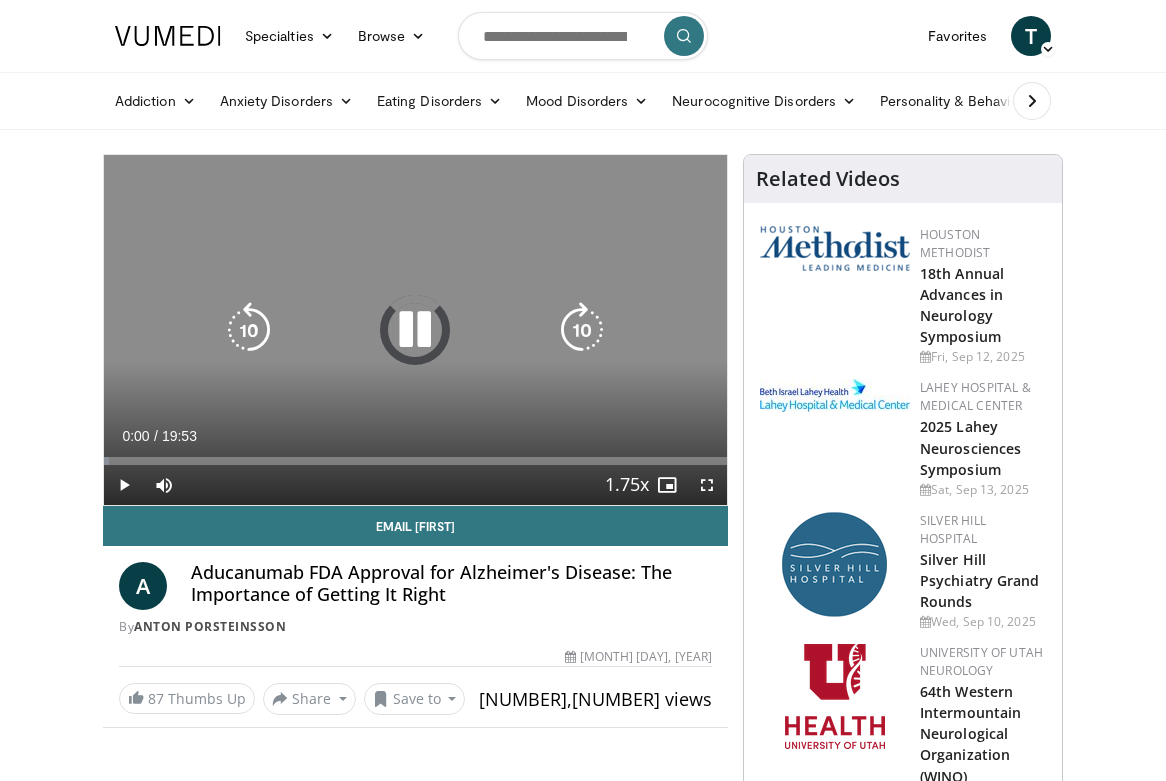 click on "10 seconds
Tap to unmute" at bounding box center (415, 330) 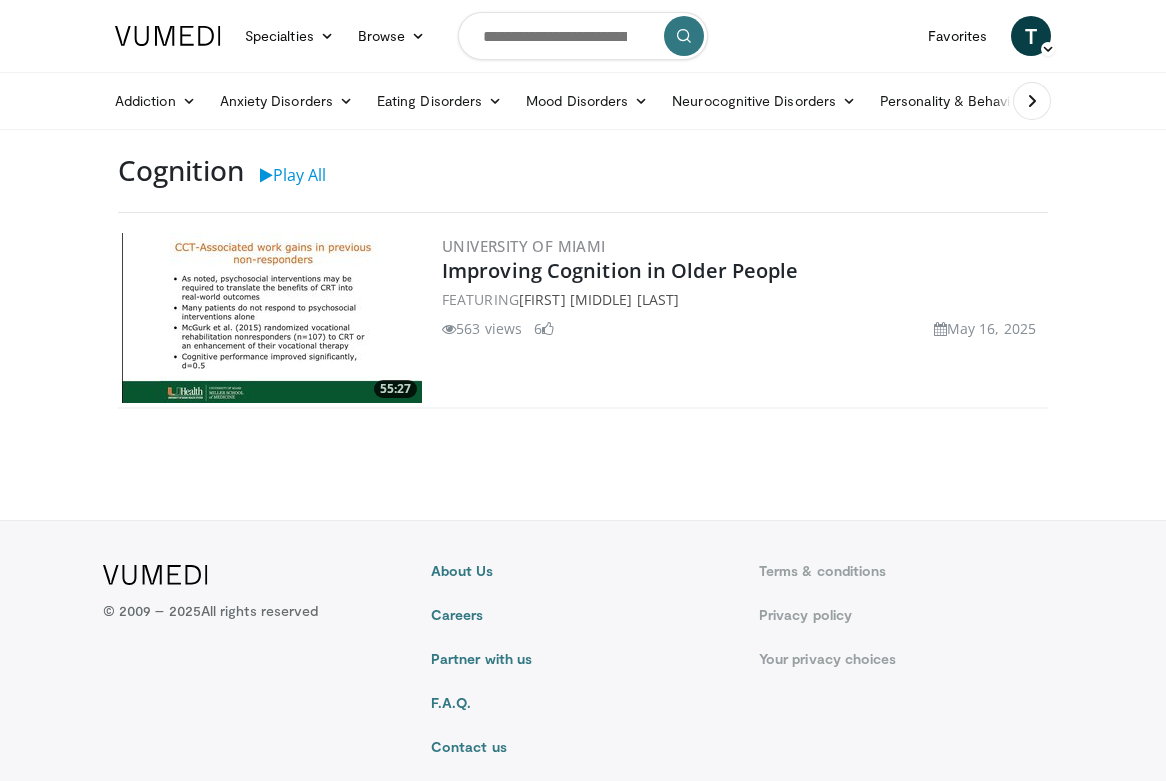 scroll, scrollTop: 0, scrollLeft: 0, axis: both 